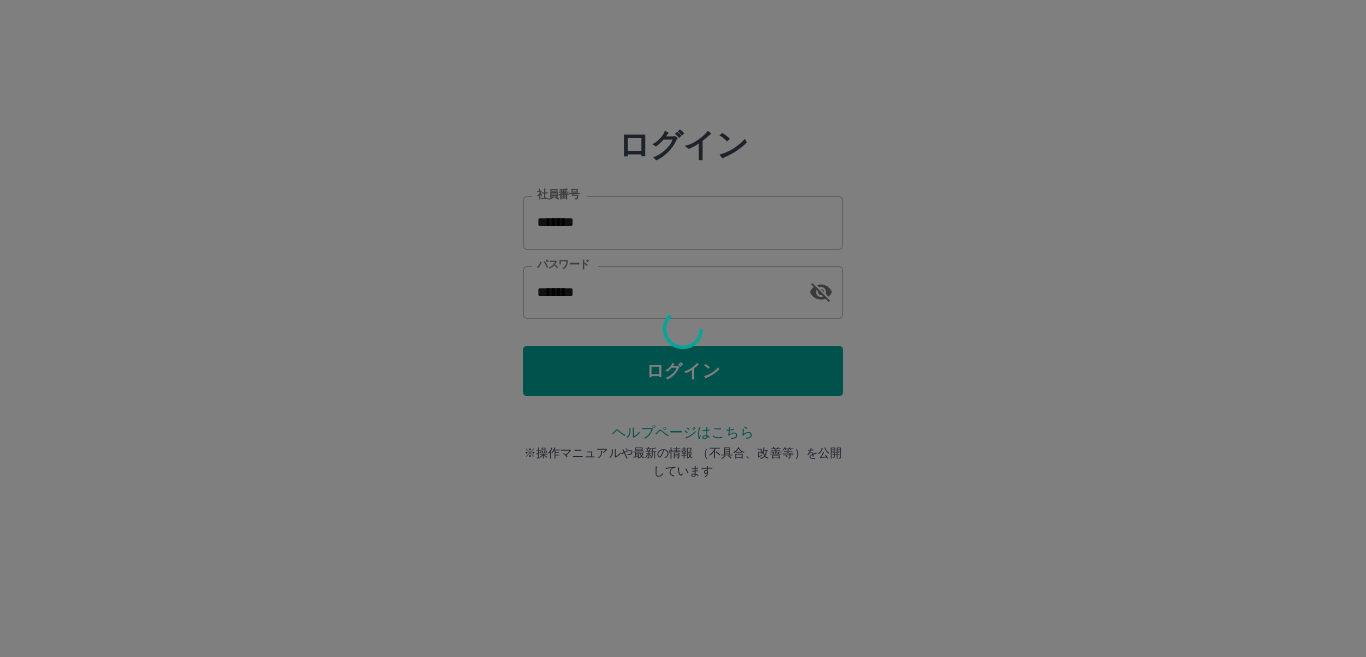scroll, scrollTop: 0, scrollLeft: 0, axis: both 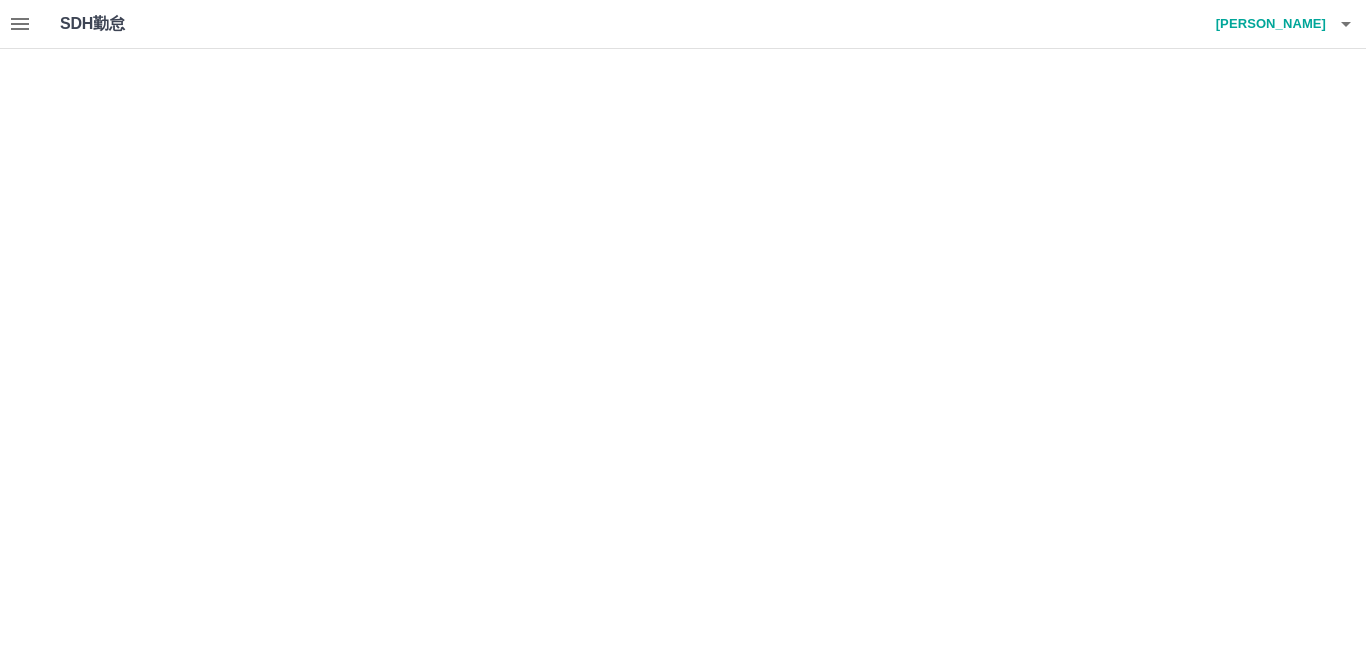 click on "SDH勤怠 [PERSON_NAME]星" at bounding box center (683, 24) 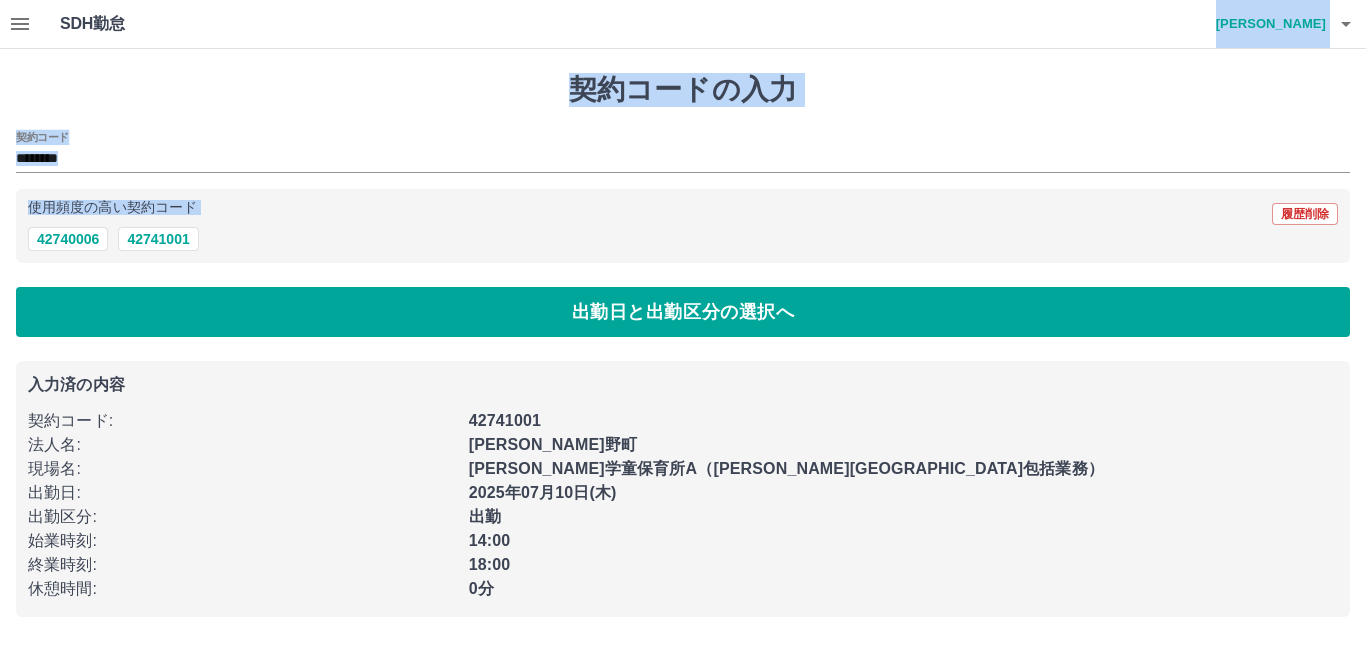 click on "使用頻度の高い契約コード 履歴削除 42740006 42741001" at bounding box center (683, 226) 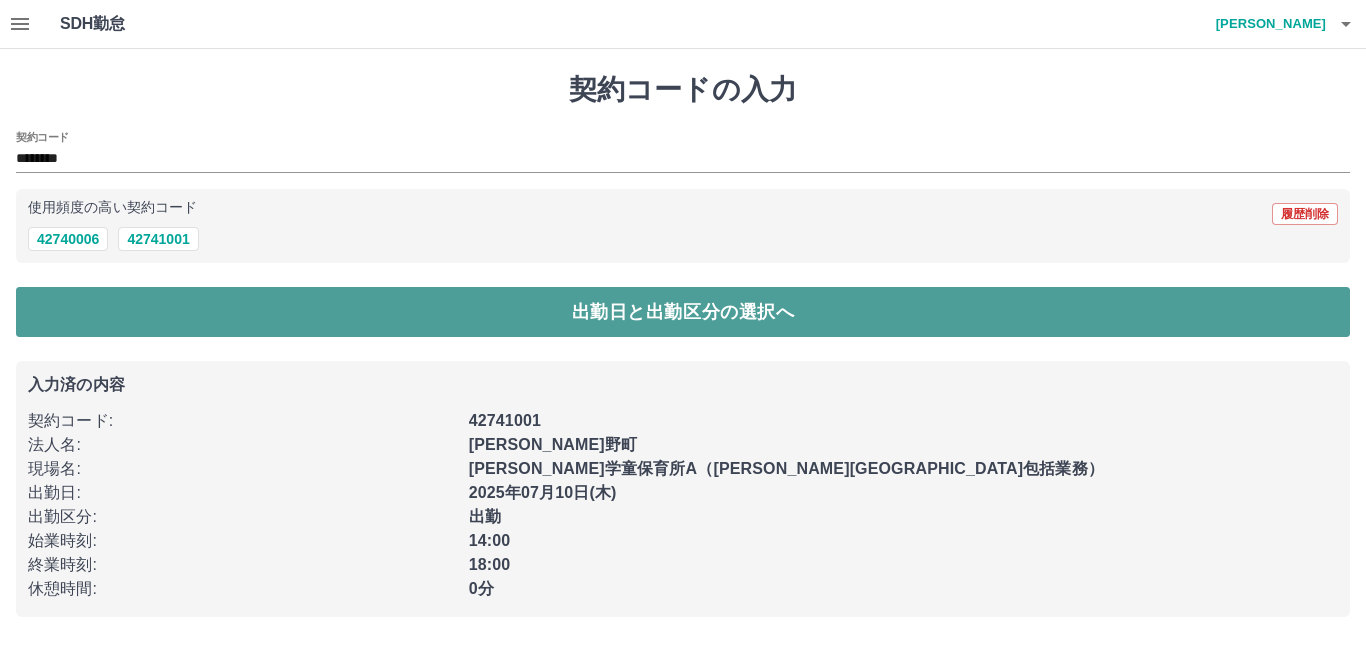 click on "出勤日と出勤区分の選択へ" at bounding box center [683, 312] 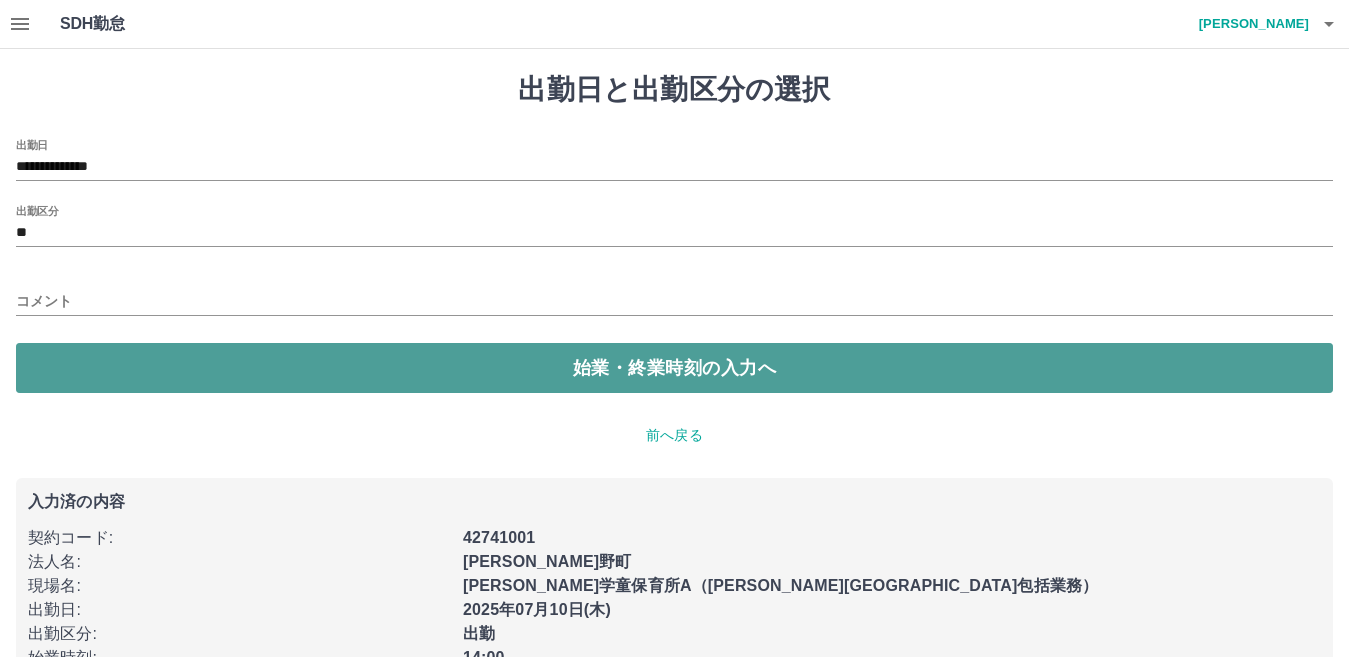 click on "始業・終業時刻の入力へ" at bounding box center (674, 368) 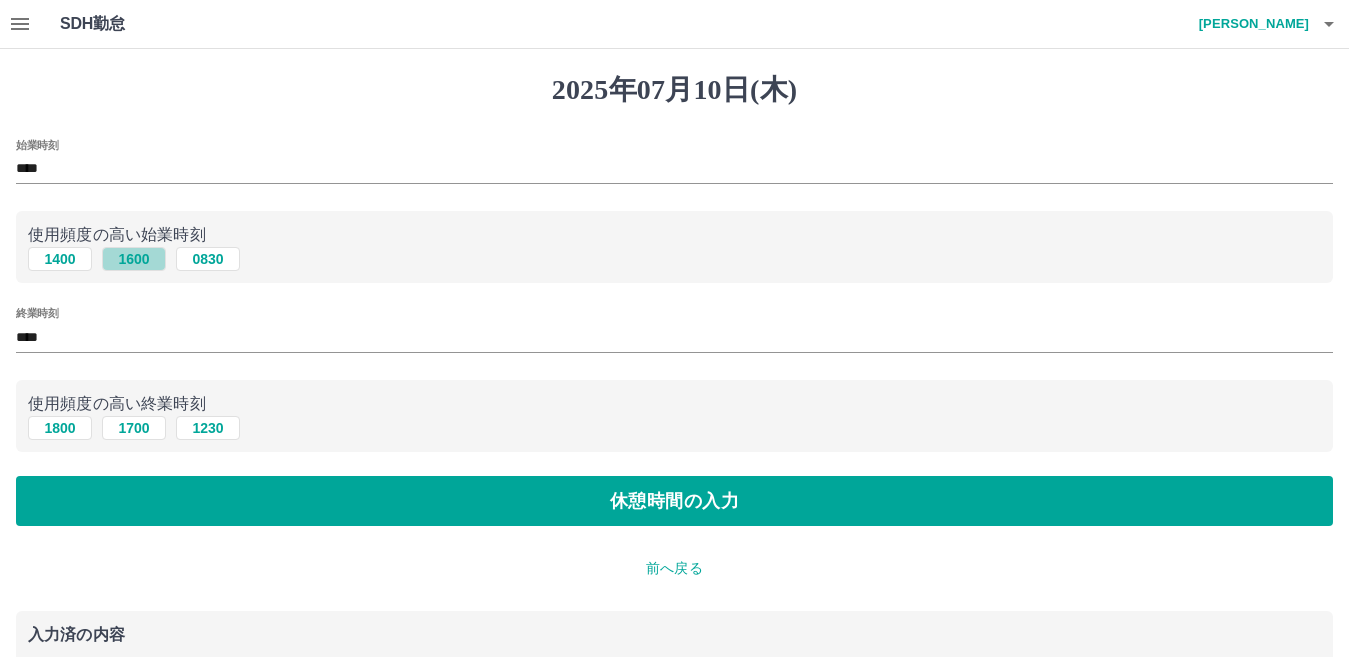 click on "1600" at bounding box center [134, 259] 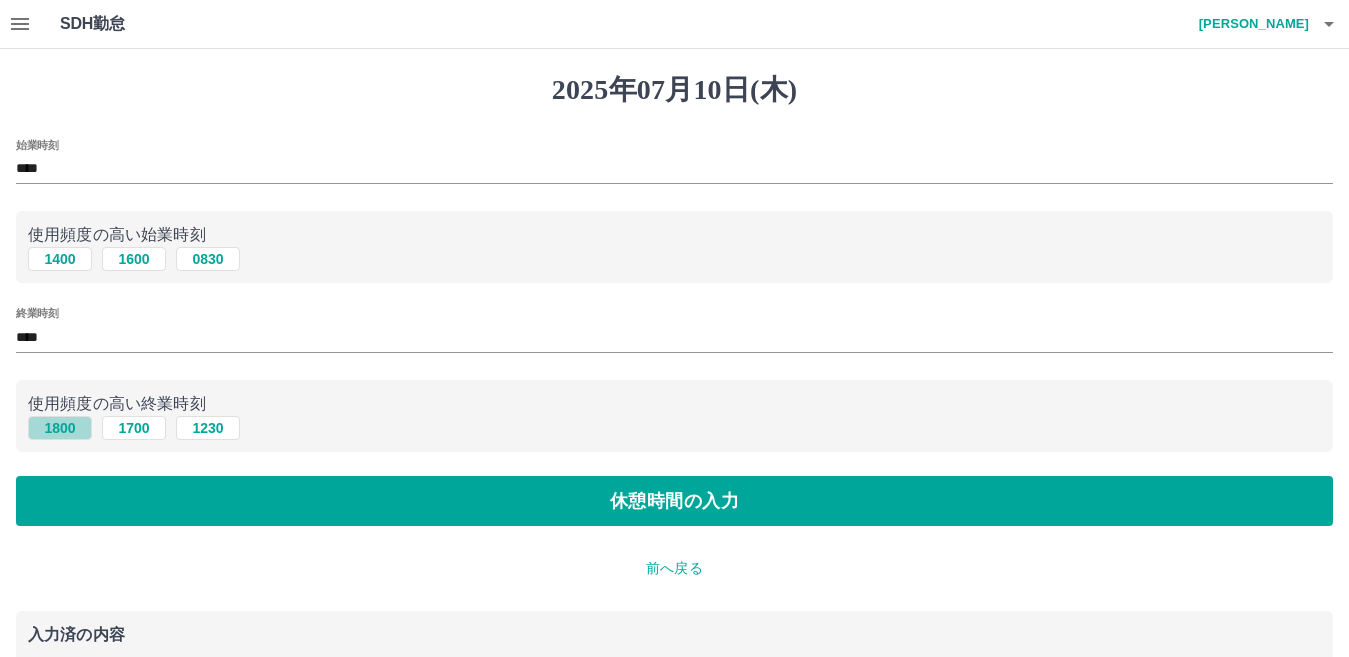 click on "1800" at bounding box center [60, 428] 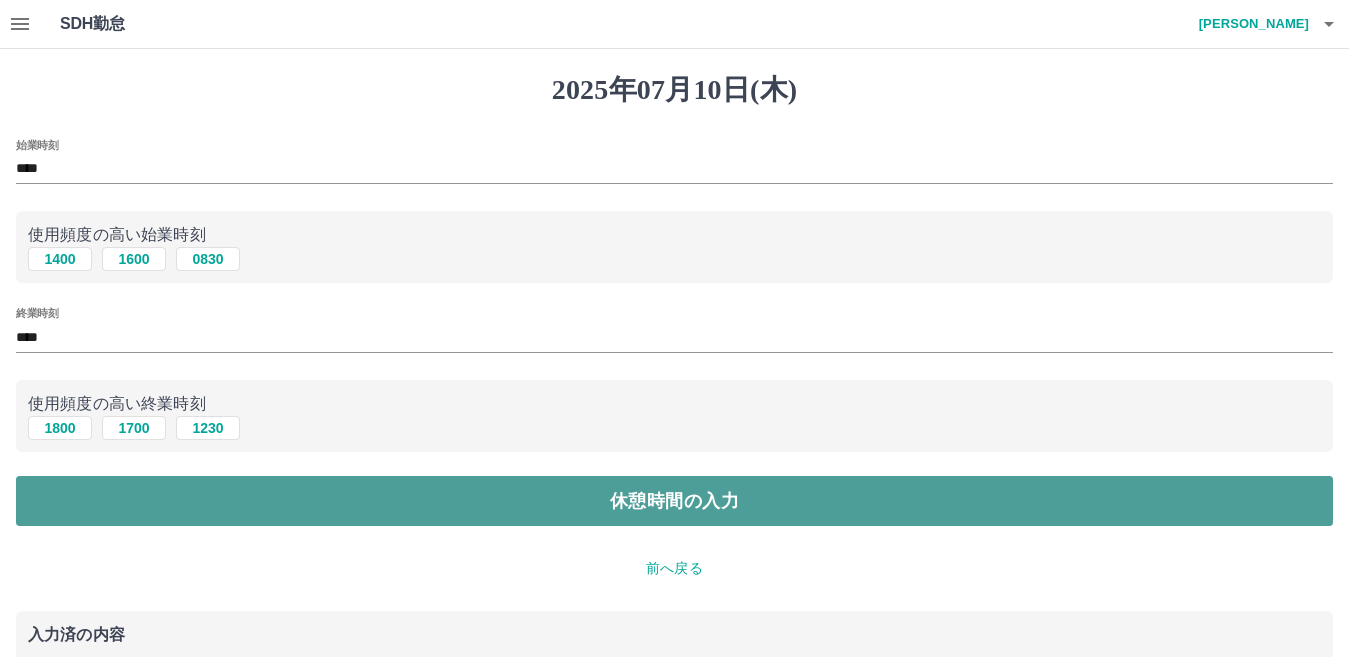 click on "休憩時間の入力" at bounding box center (674, 501) 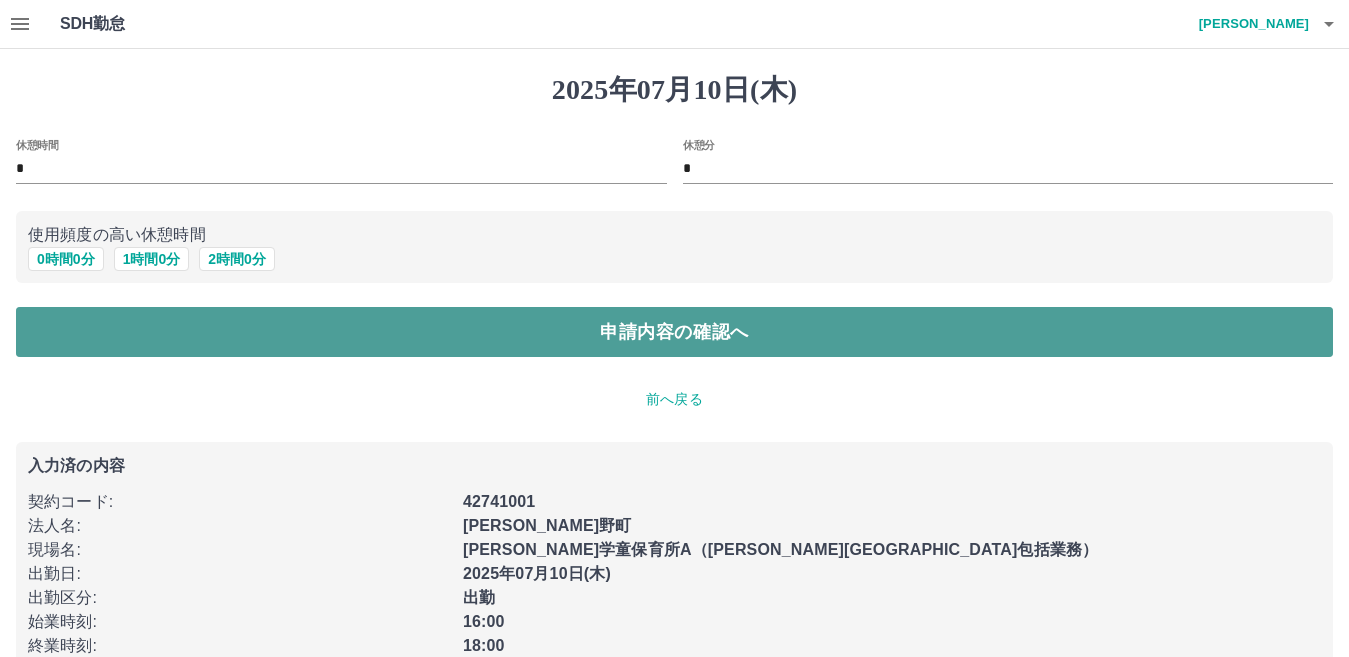 click on "申請内容の確認へ" at bounding box center (674, 332) 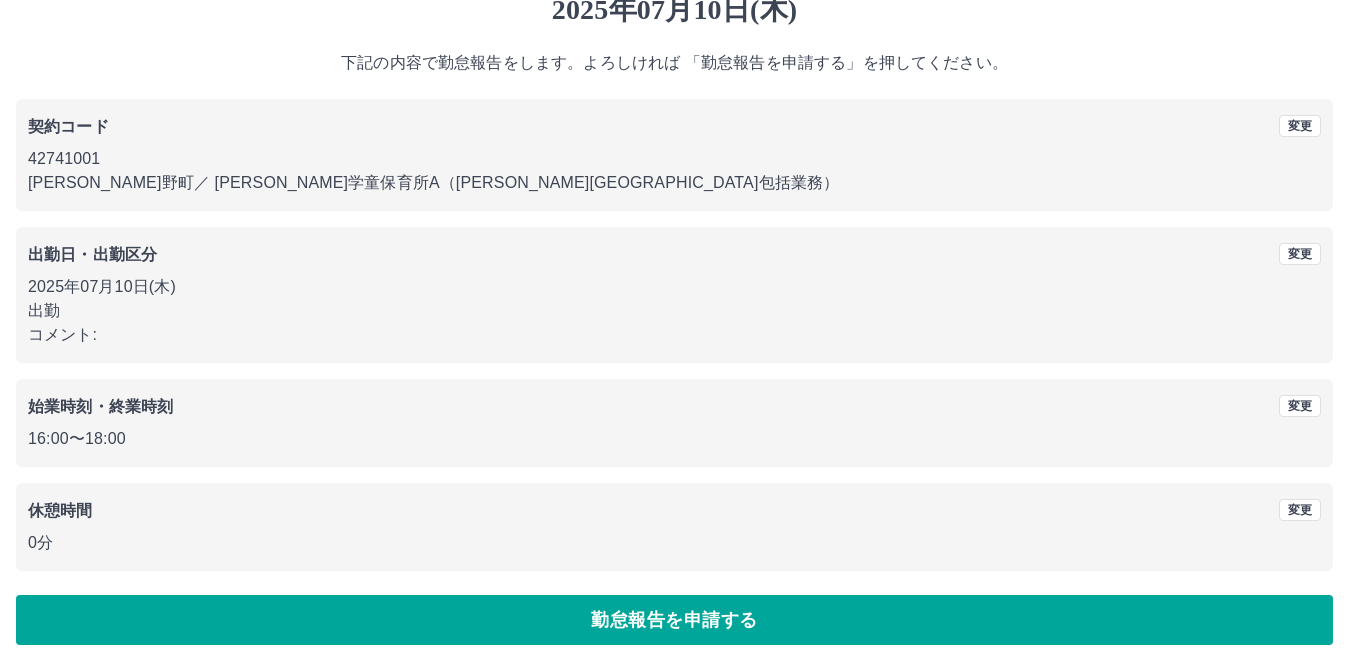 scroll, scrollTop: 92, scrollLeft: 0, axis: vertical 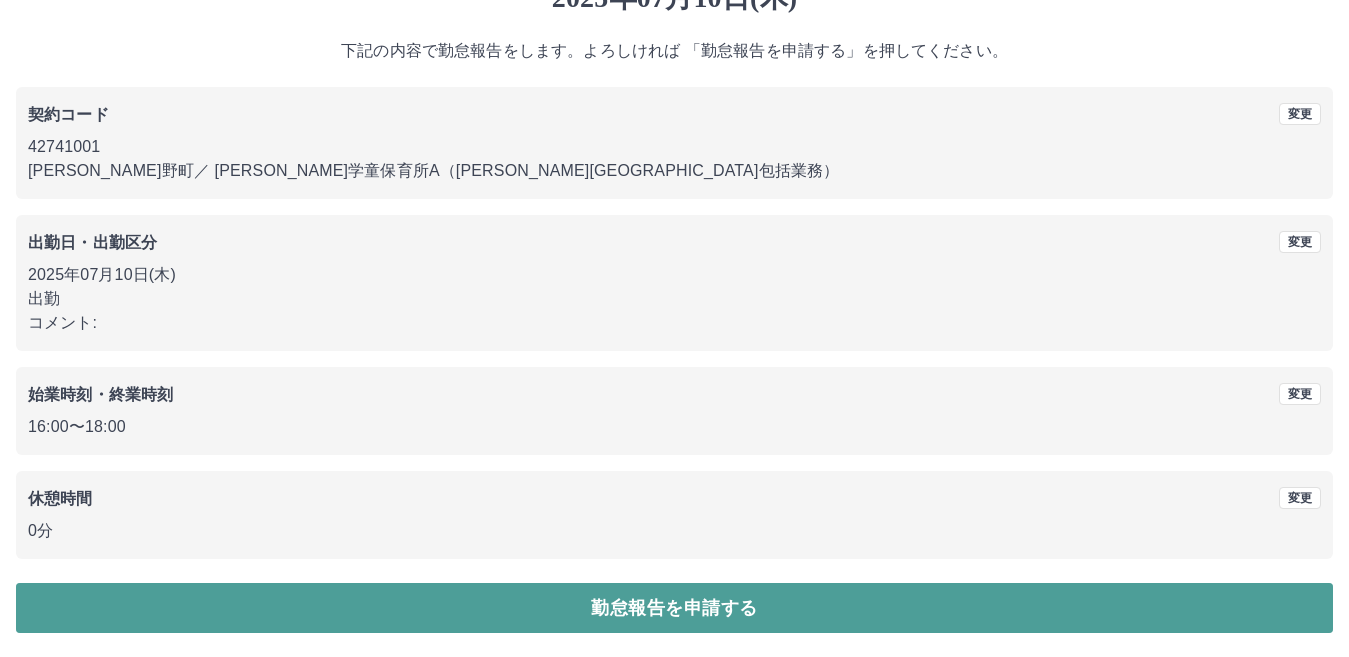 click on "勤怠報告を申請する" at bounding box center (674, 608) 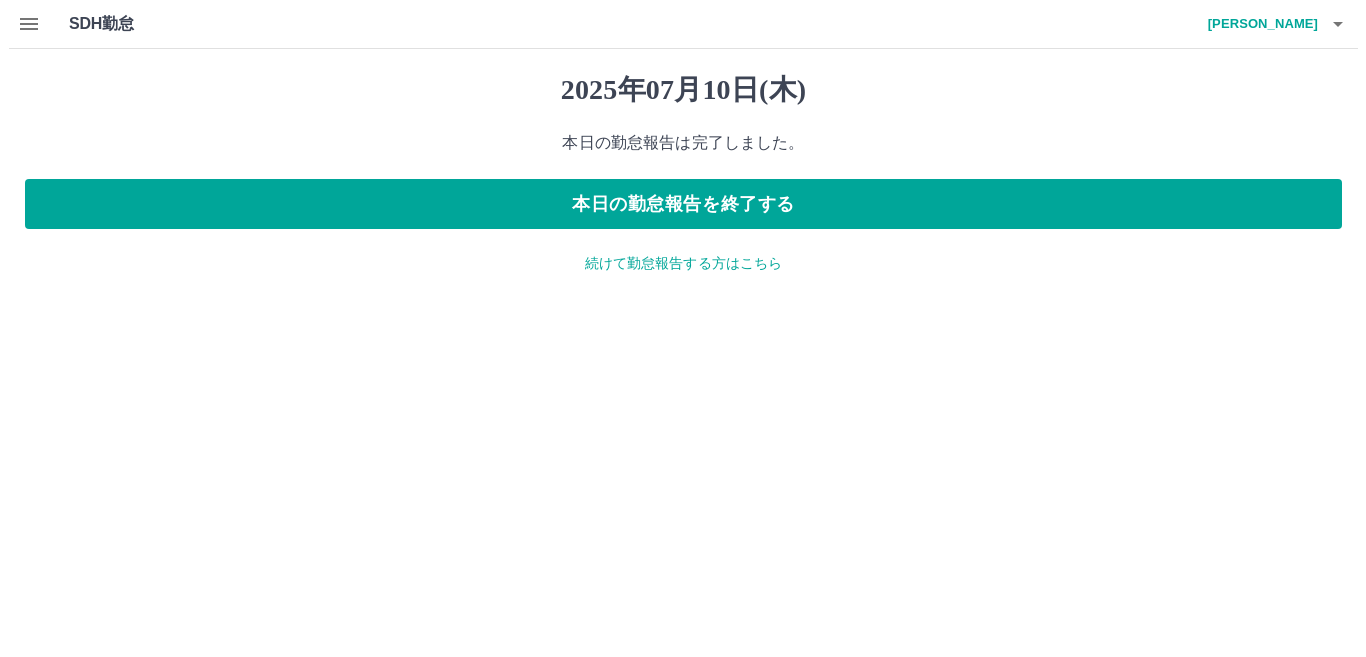 scroll, scrollTop: 0, scrollLeft: 0, axis: both 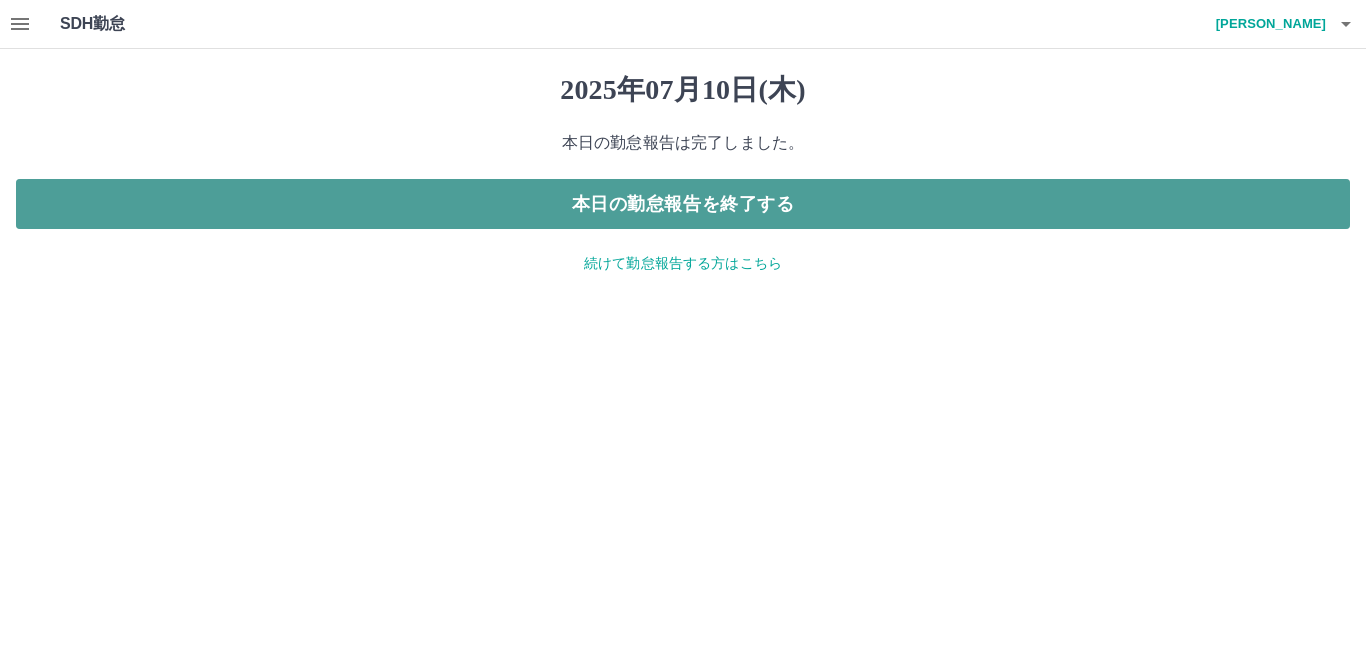 click on "本日の勤怠報告を終了する" at bounding box center [683, 204] 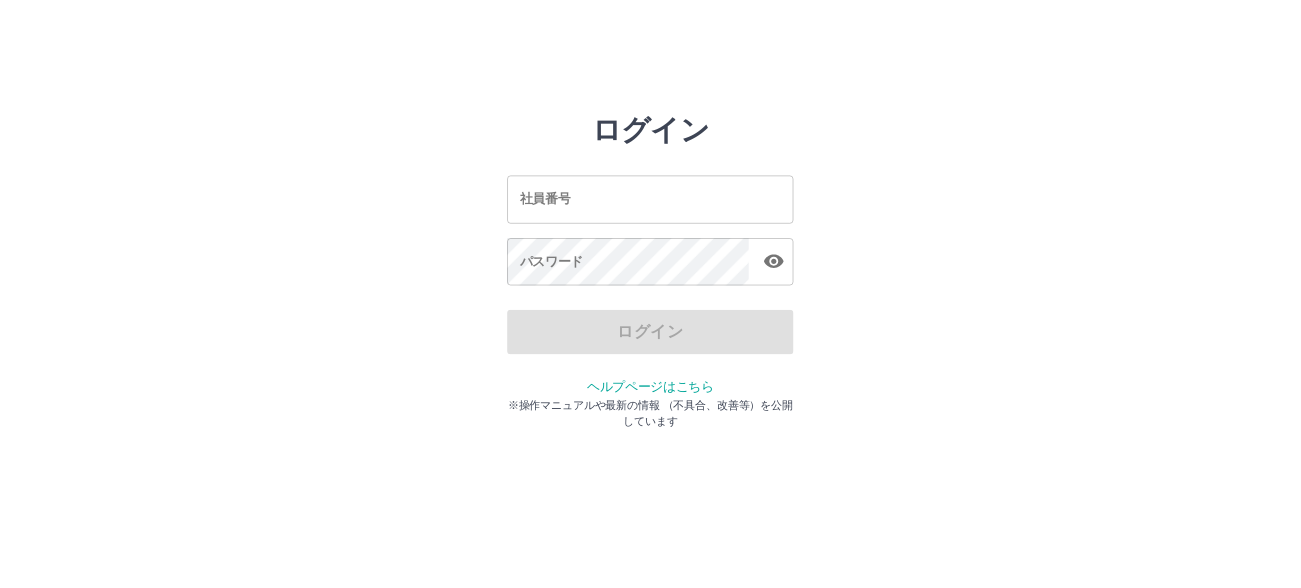 scroll, scrollTop: 0, scrollLeft: 0, axis: both 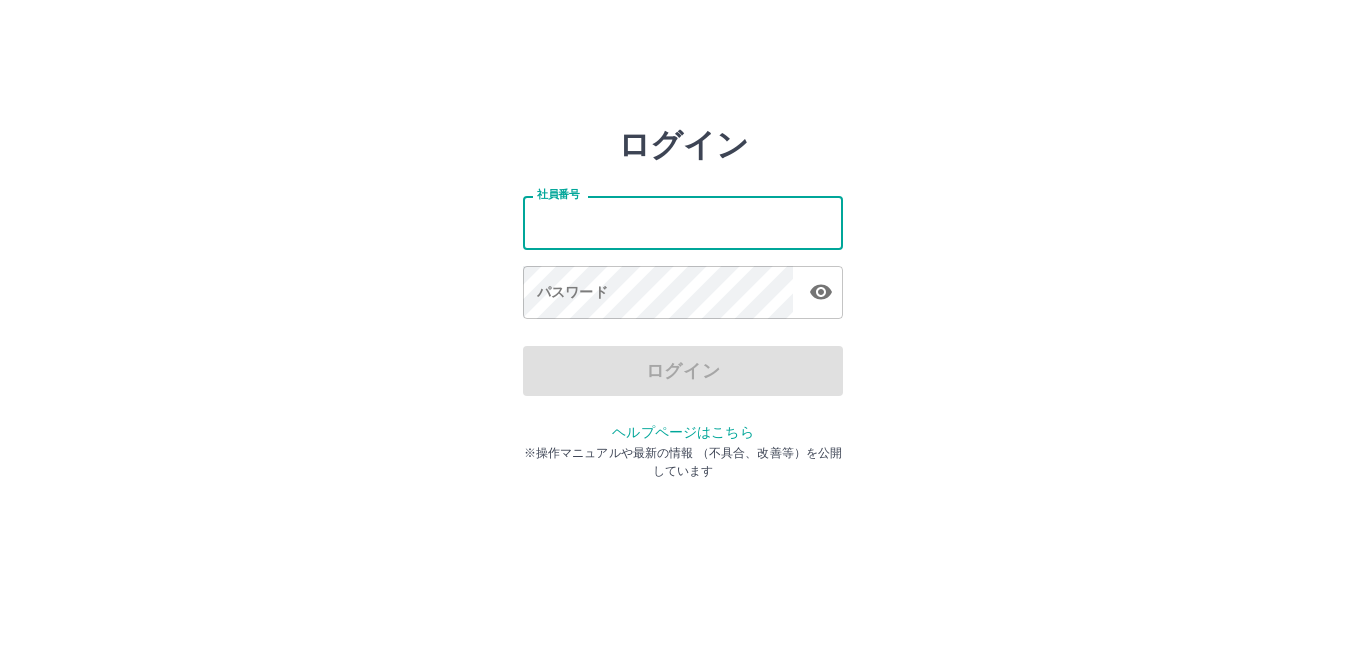 drag, startPoint x: 0, startPoint y: 0, endPoint x: 551, endPoint y: 198, distance: 585.49554 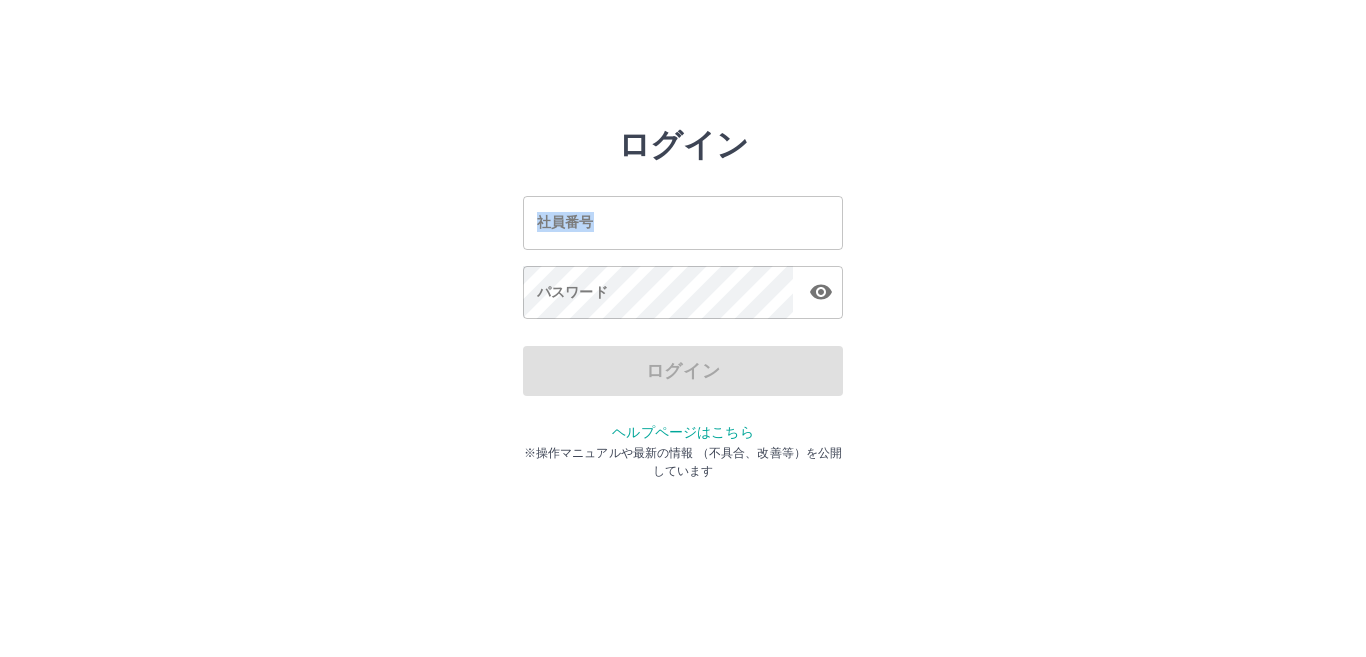 drag, startPoint x: 551, startPoint y: 198, endPoint x: 549, endPoint y: 182, distance: 16.124516 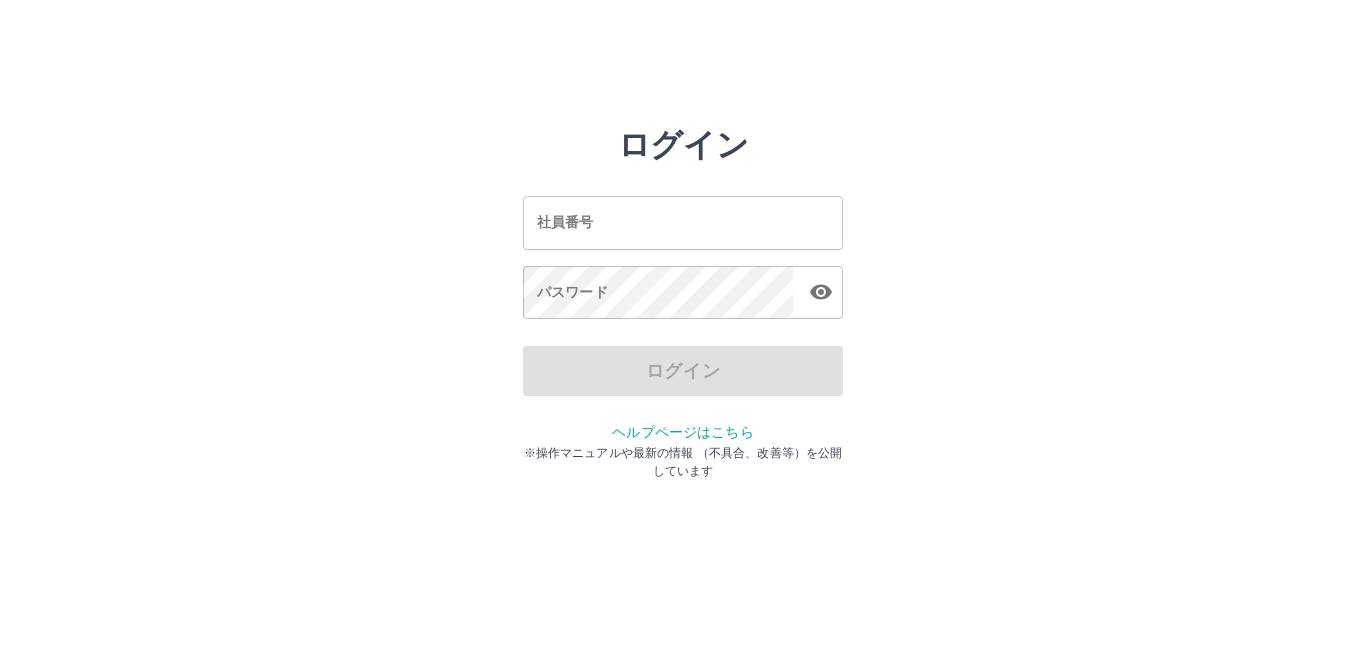 click on "ログイン 社員番号 社員番号 パスワード パスワード ログイン ヘルプページはこちら ※操作マニュアルや最新の情報 （不具合、改善等）を公開しています" at bounding box center [683, 286] 